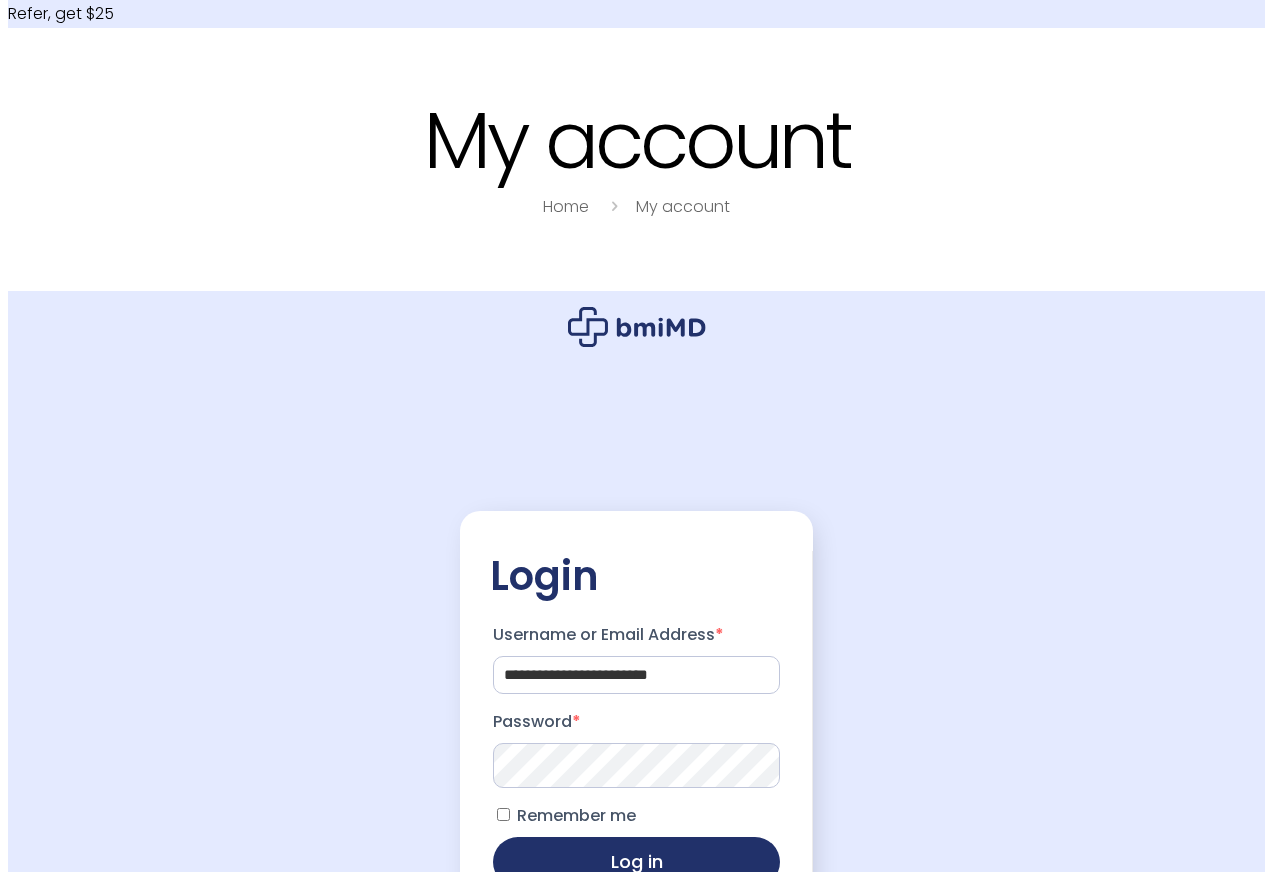 scroll, scrollTop: 0, scrollLeft: 0, axis: both 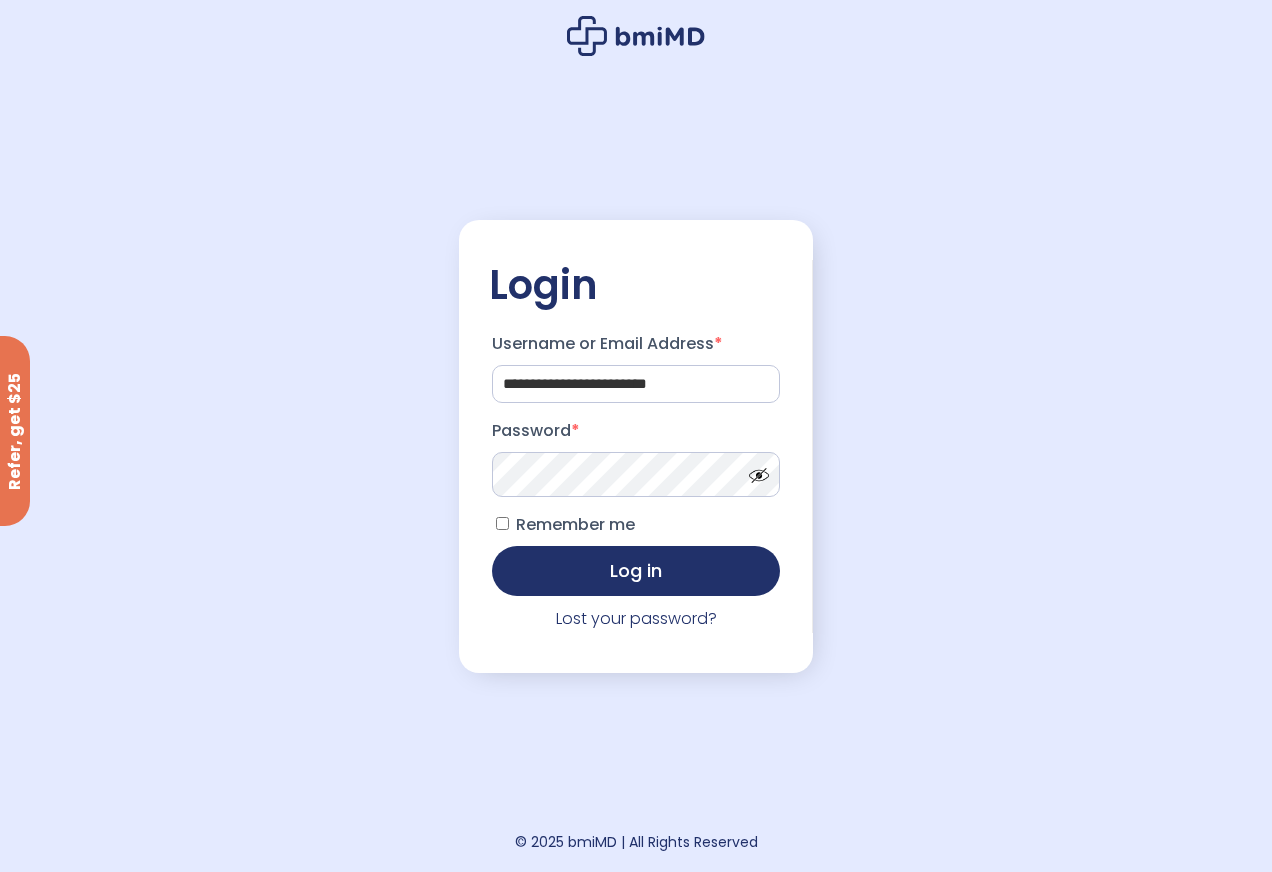 click on "Log in" at bounding box center (636, 571) 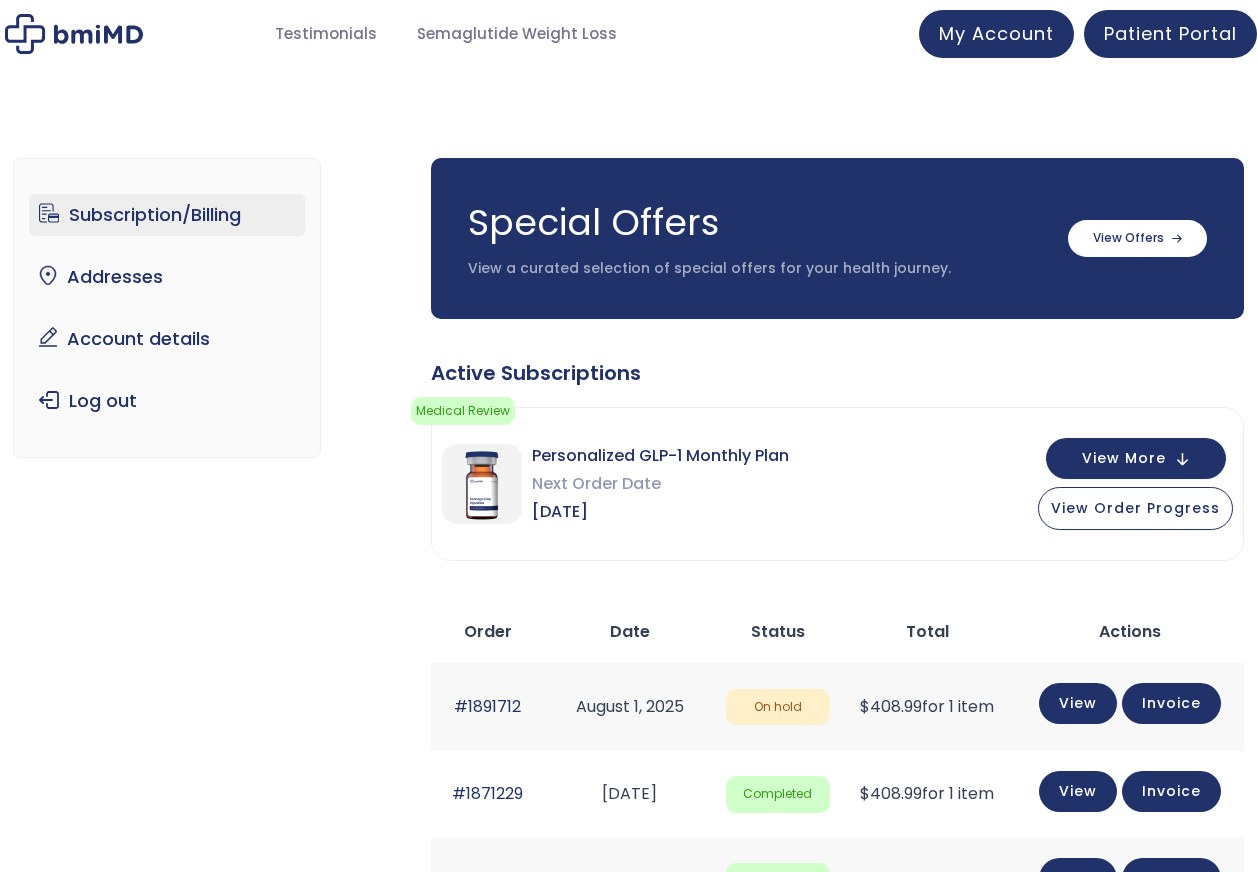 scroll, scrollTop: 0, scrollLeft: 0, axis: both 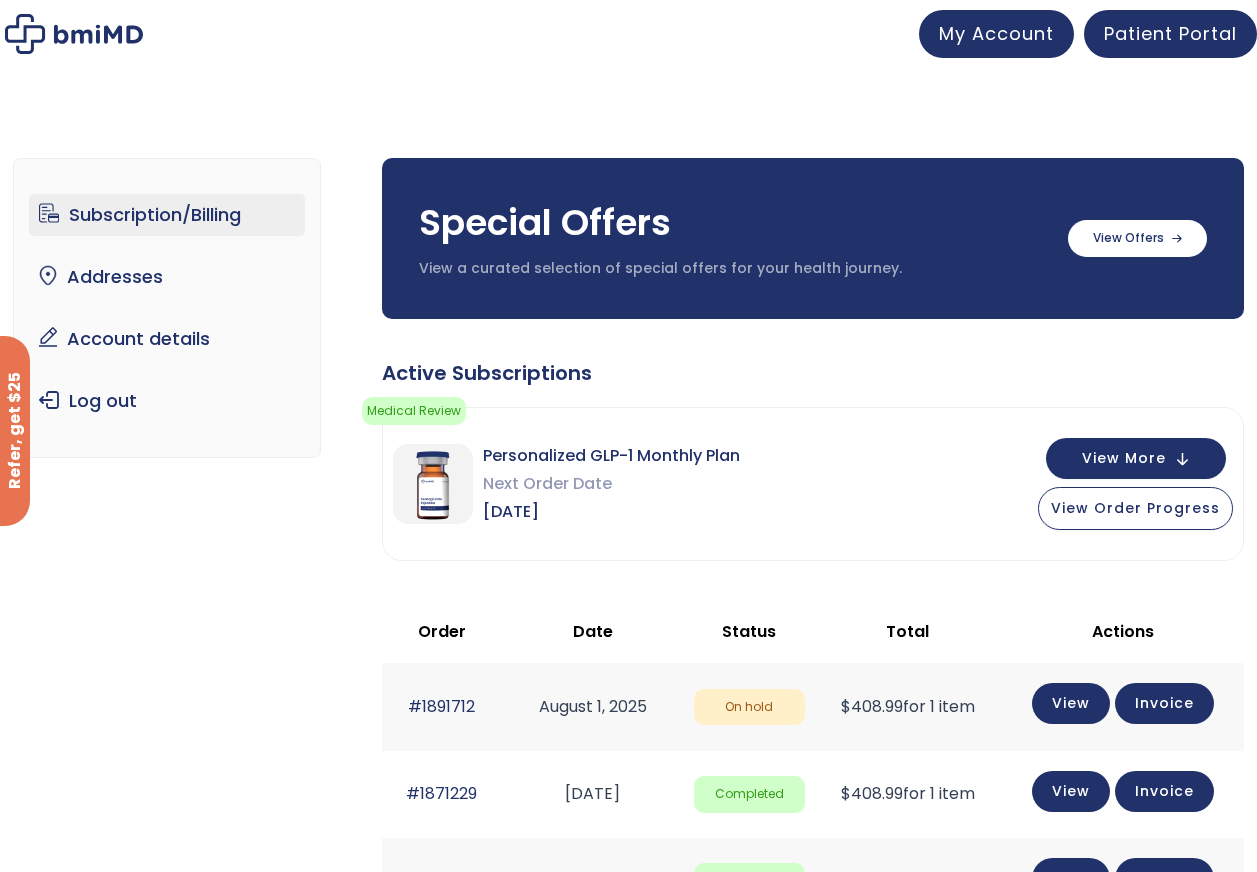 click on "Medical Review
Medical Review
Your Telehealth visit is being reviewed by your physician for eligibility.
Action needed
Please complete your intake form. Please do so now to avoid delays.
Medical Review
Your Telehealth visit is being reviewed by your physician for eligibility.
$" 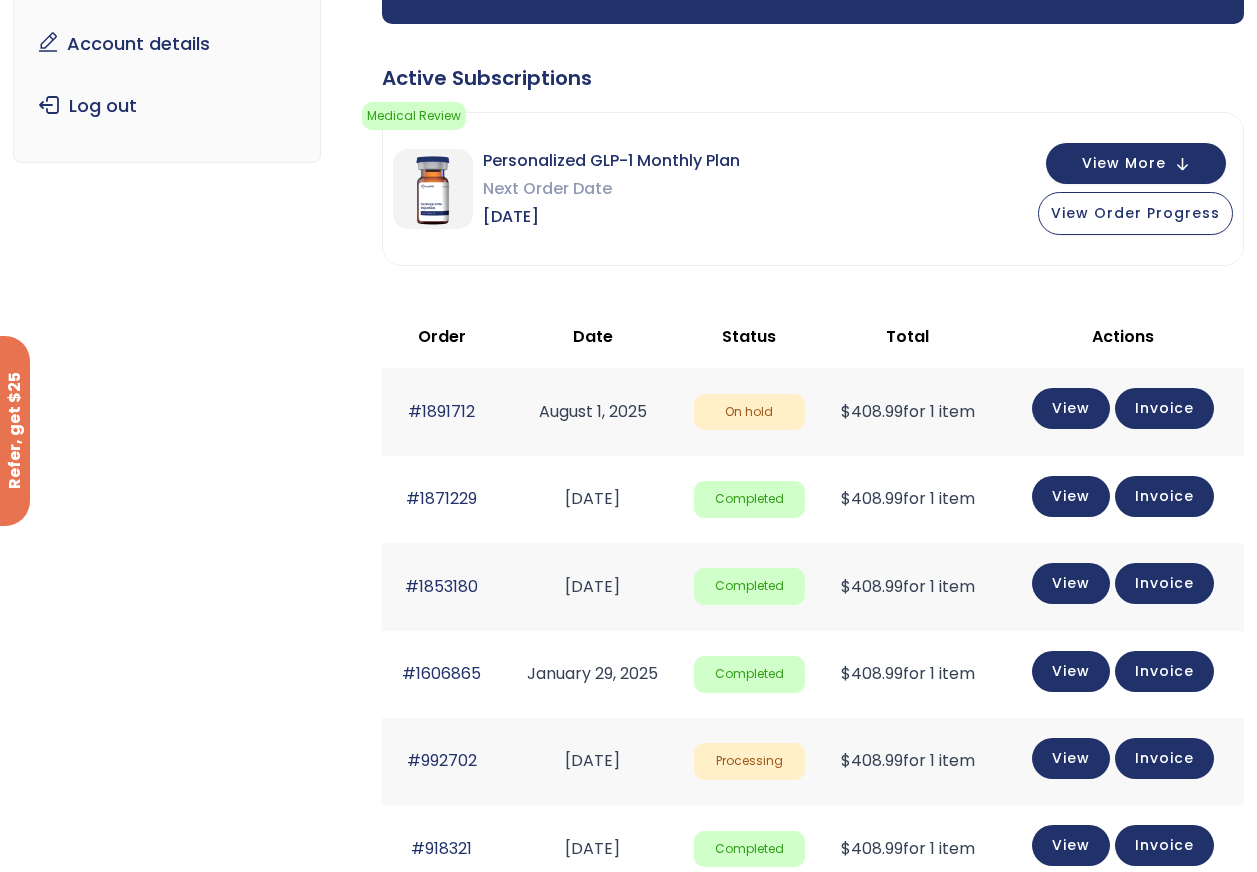 scroll, scrollTop: 300, scrollLeft: 0, axis: vertical 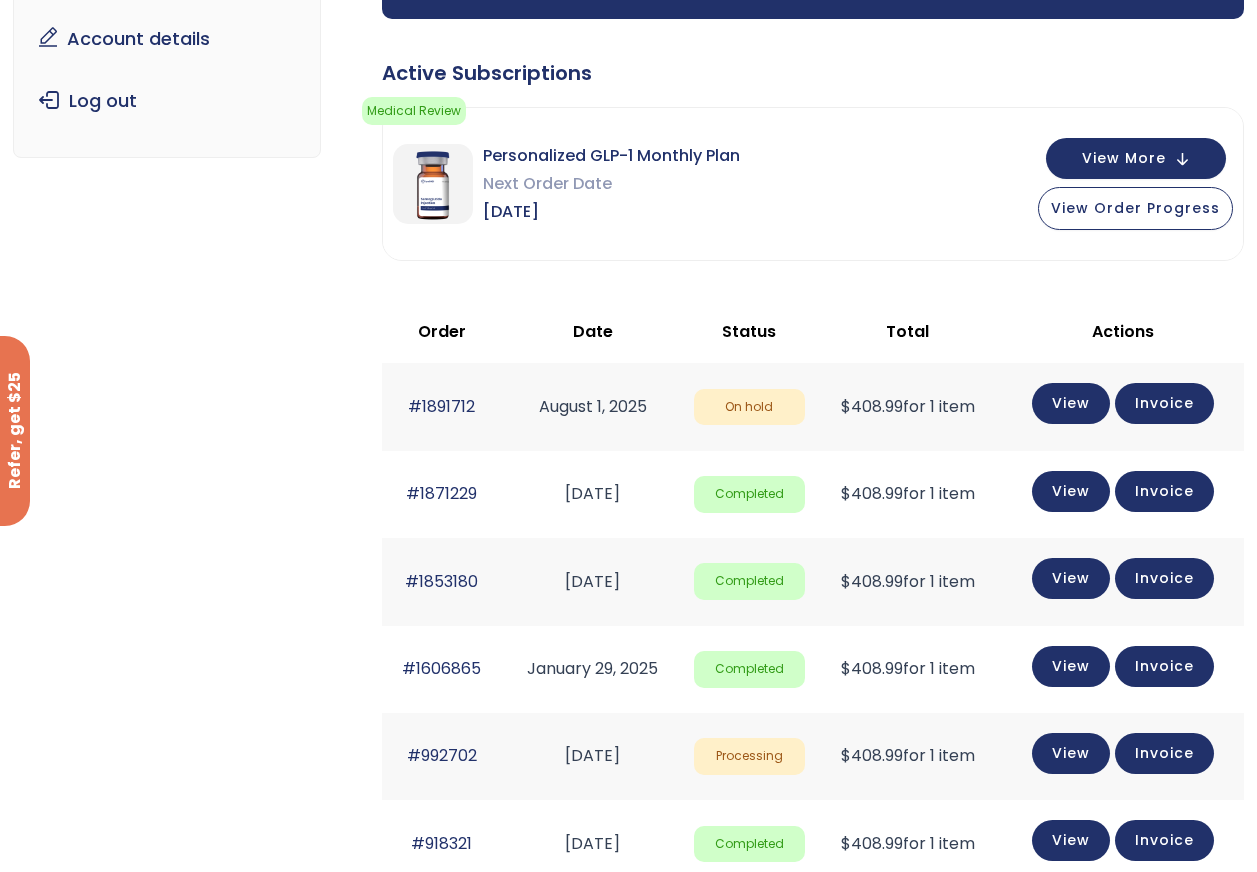 click on "On hold" 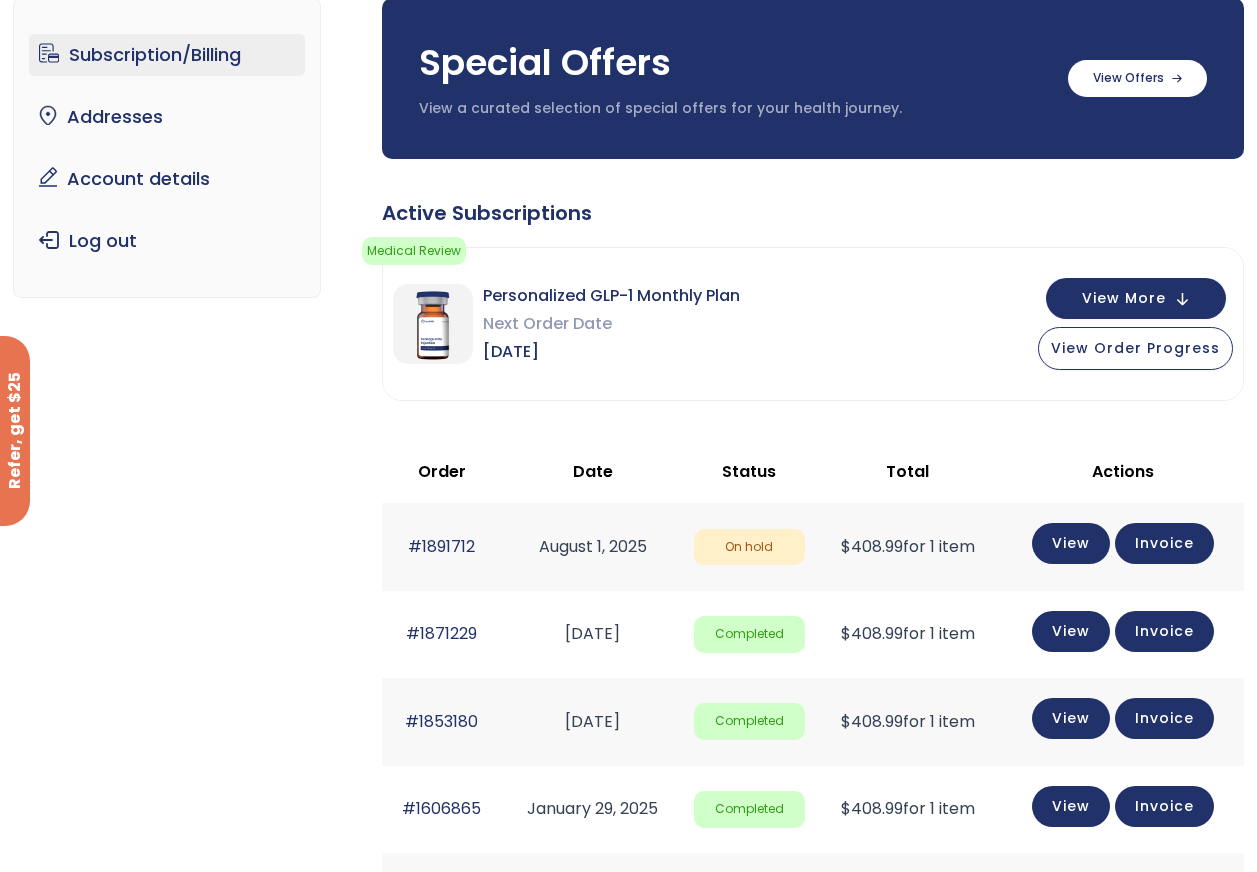 scroll, scrollTop: 0, scrollLeft: 0, axis: both 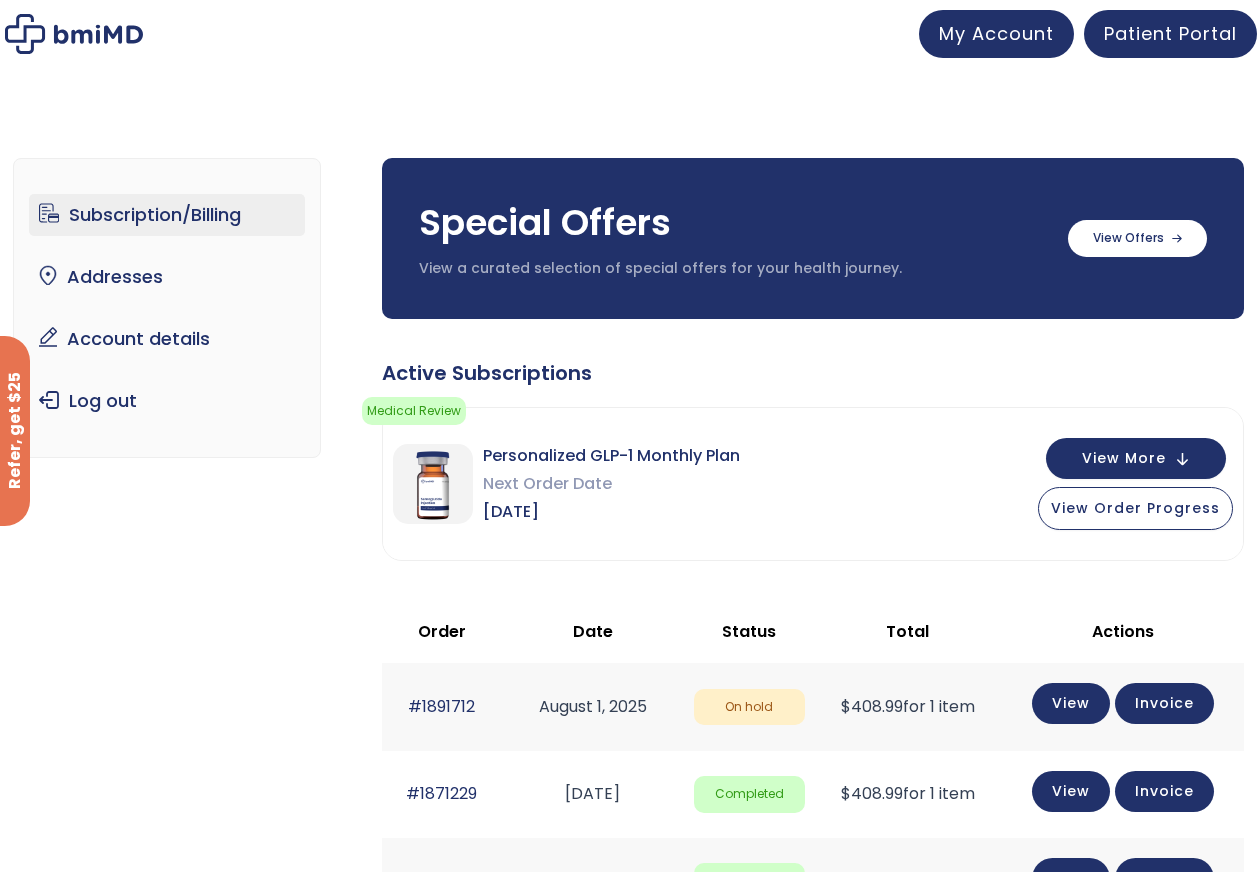 click on "On hold" 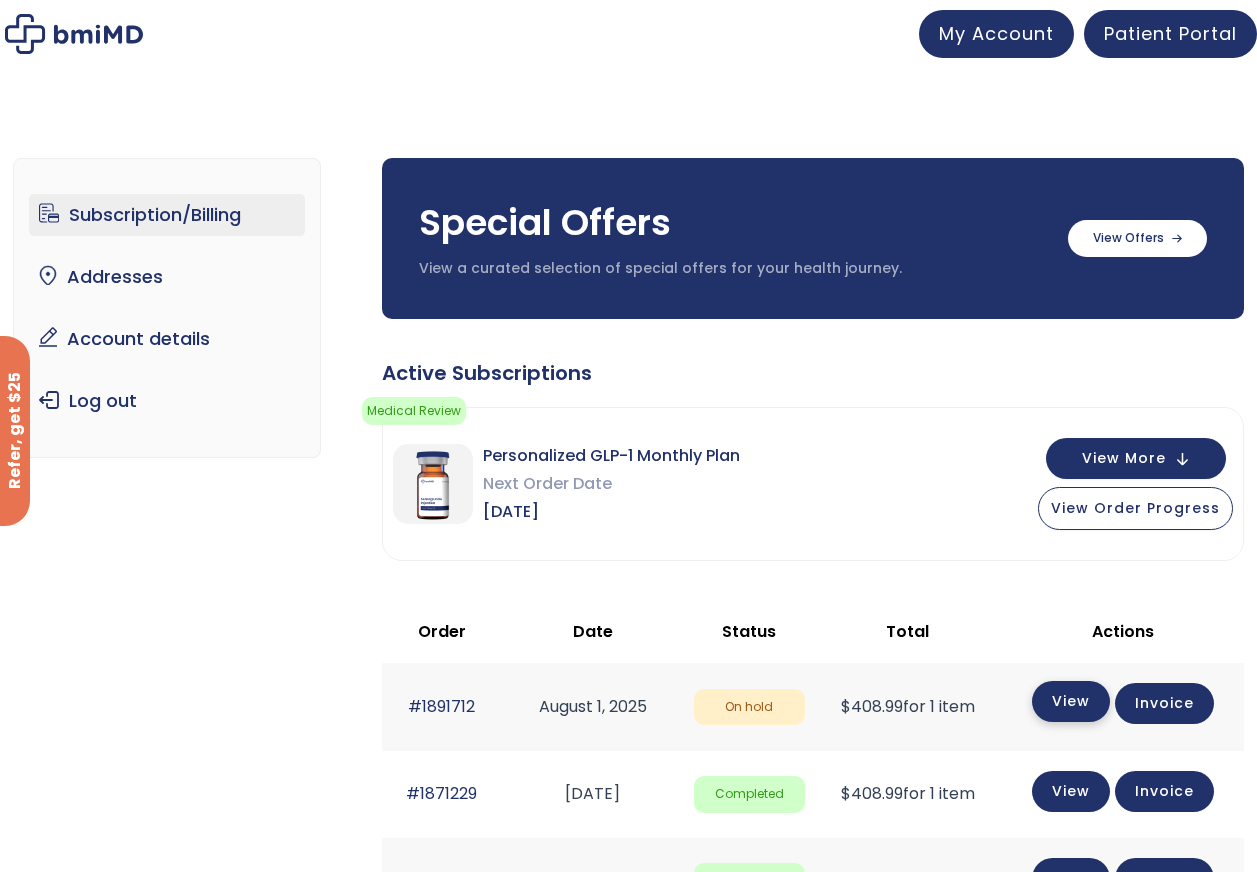 click on "View" 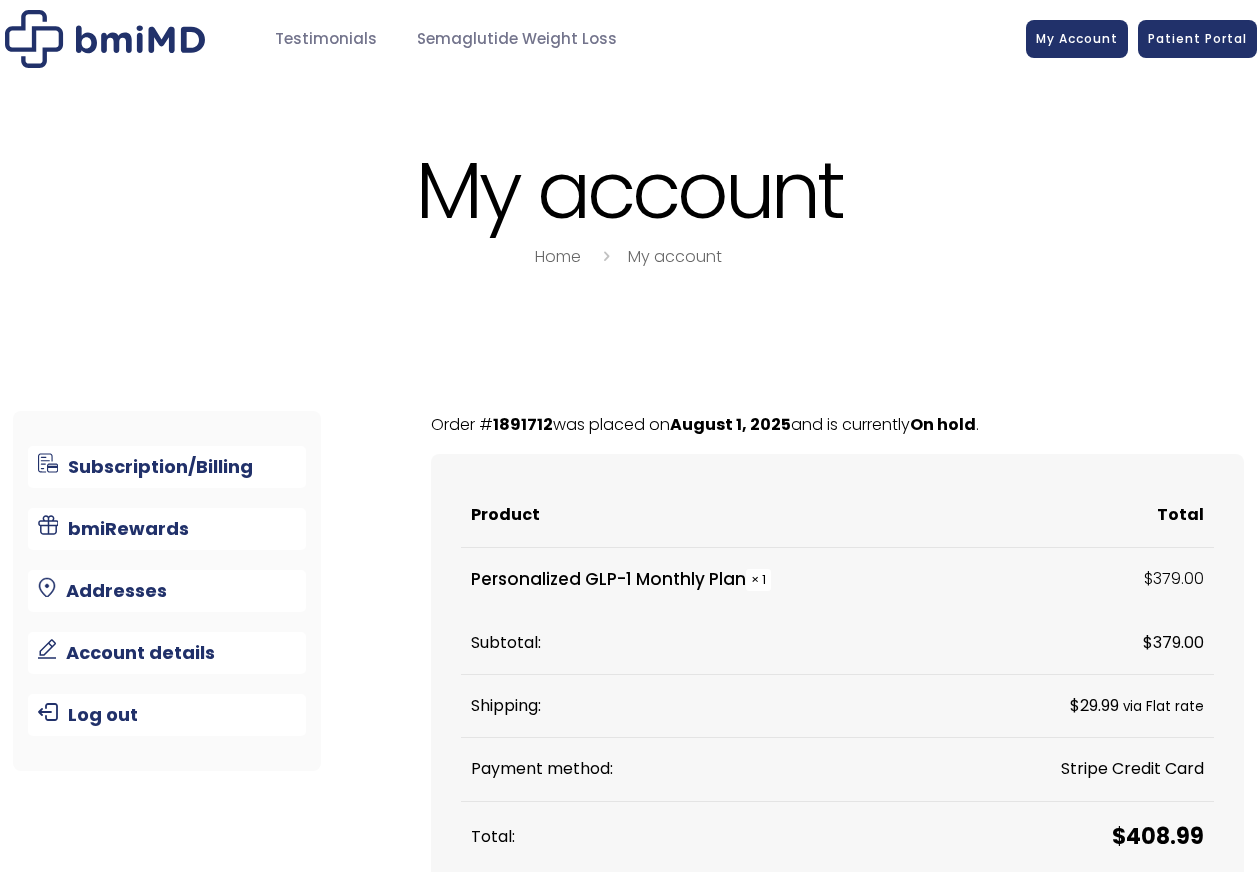 scroll, scrollTop: 0, scrollLeft: 0, axis: both 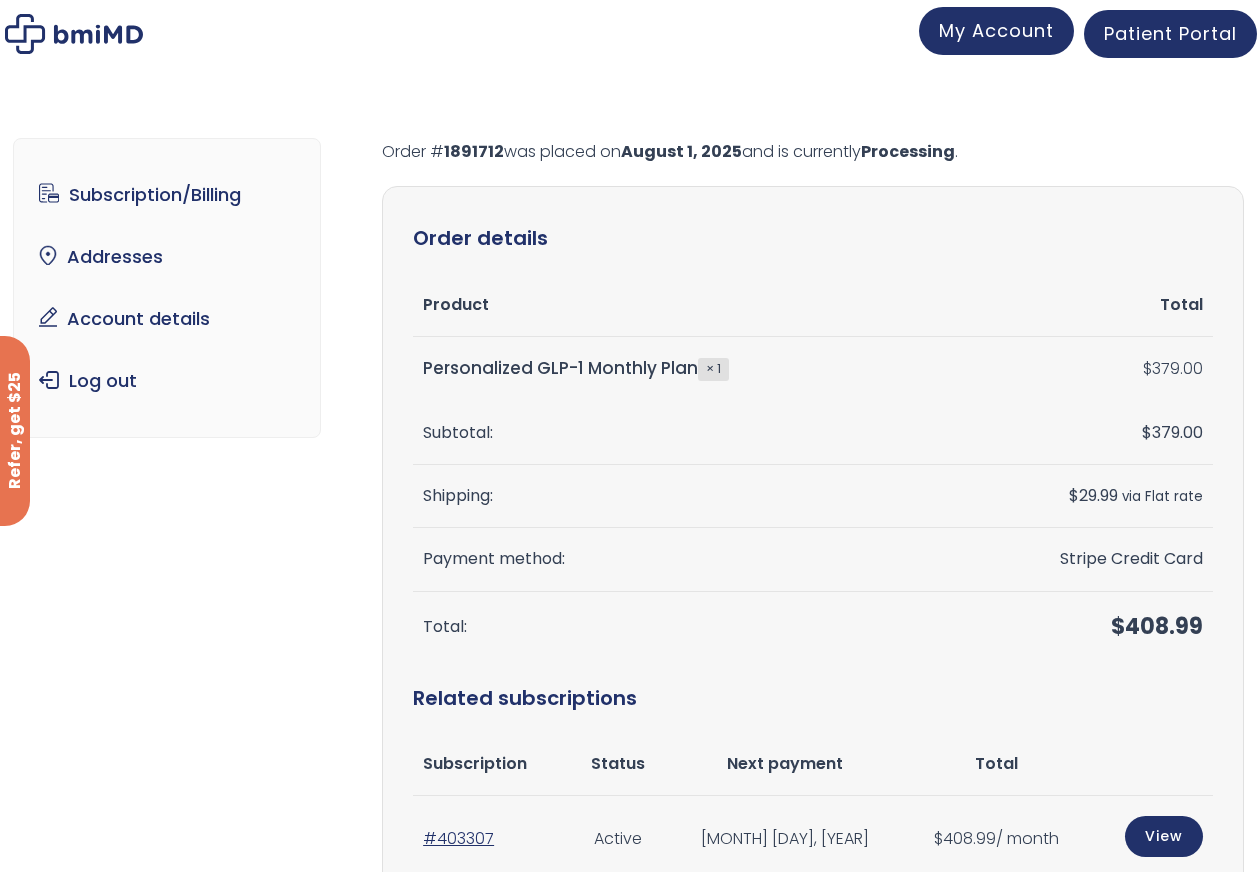 click on "My Account" at bounding box center (996, 30) 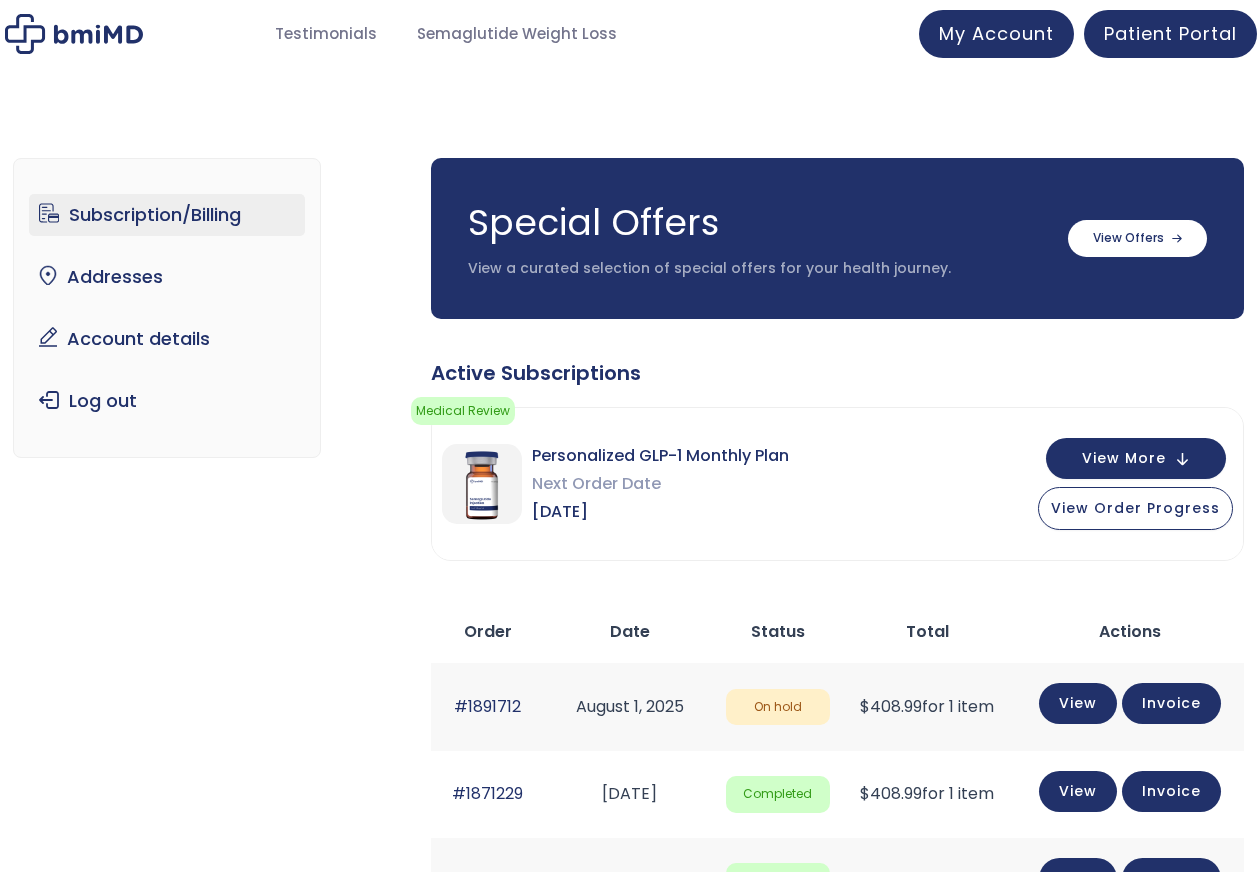 scroll, scrollTop: 0, scrollLeft: 0, axis: both 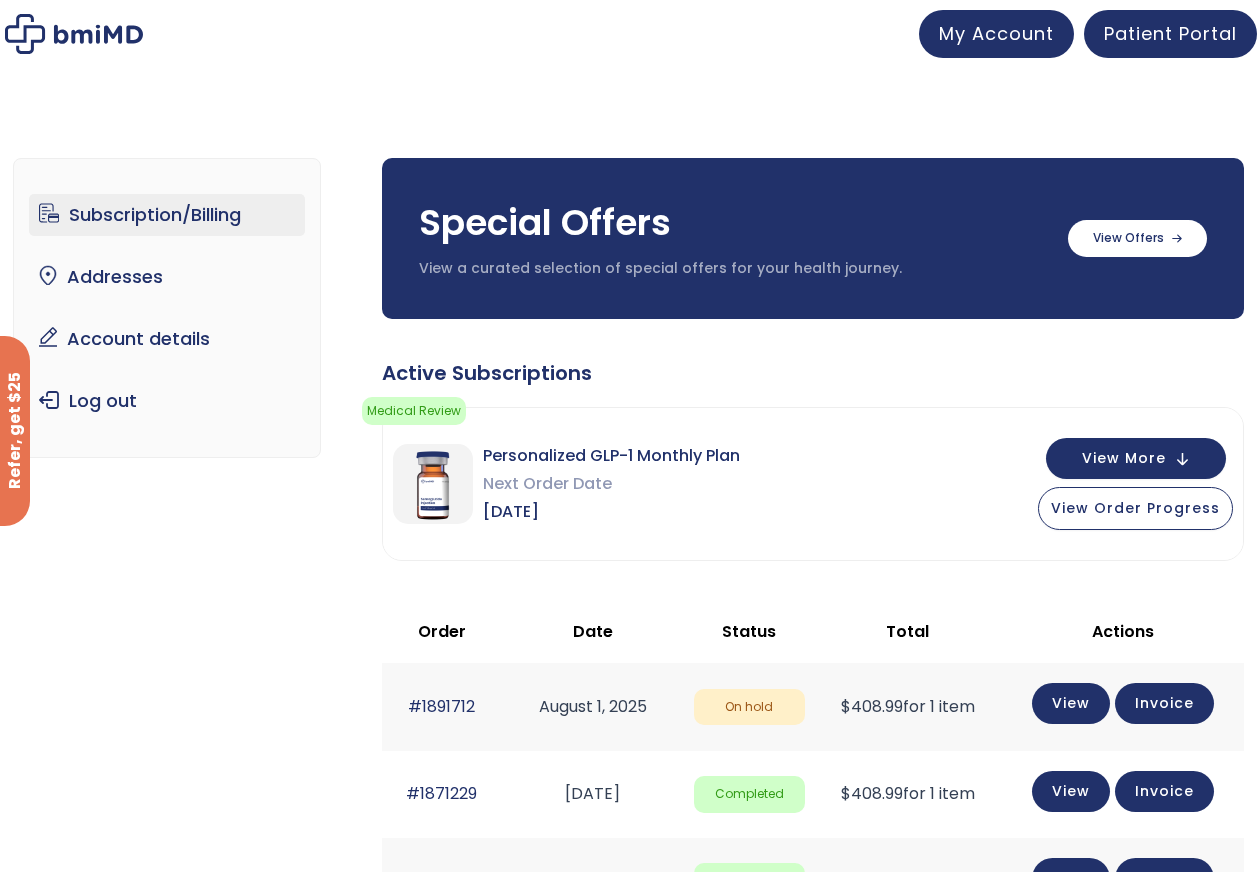 click on "On hold" 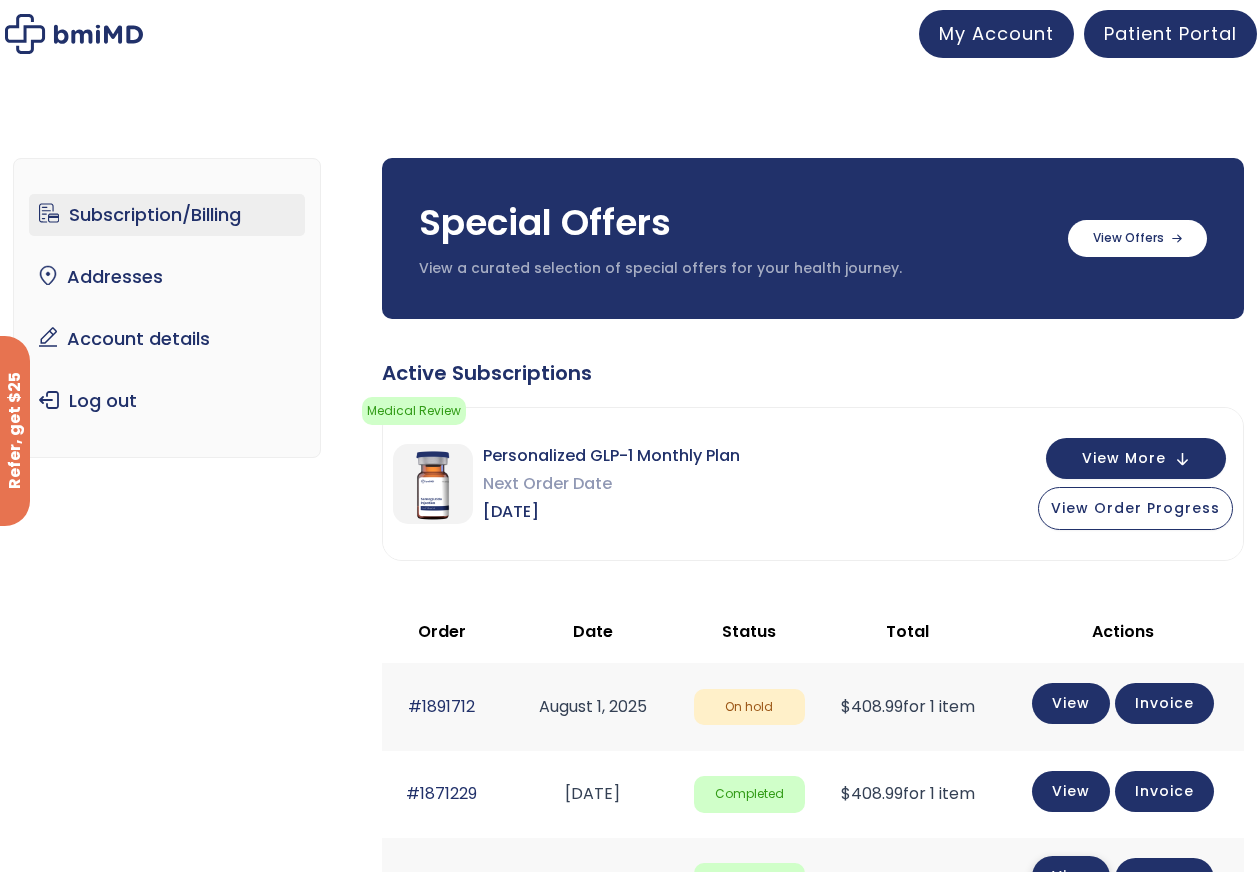 scroll, scrollTop: 400, scrollLeft: 0, axis: vertical 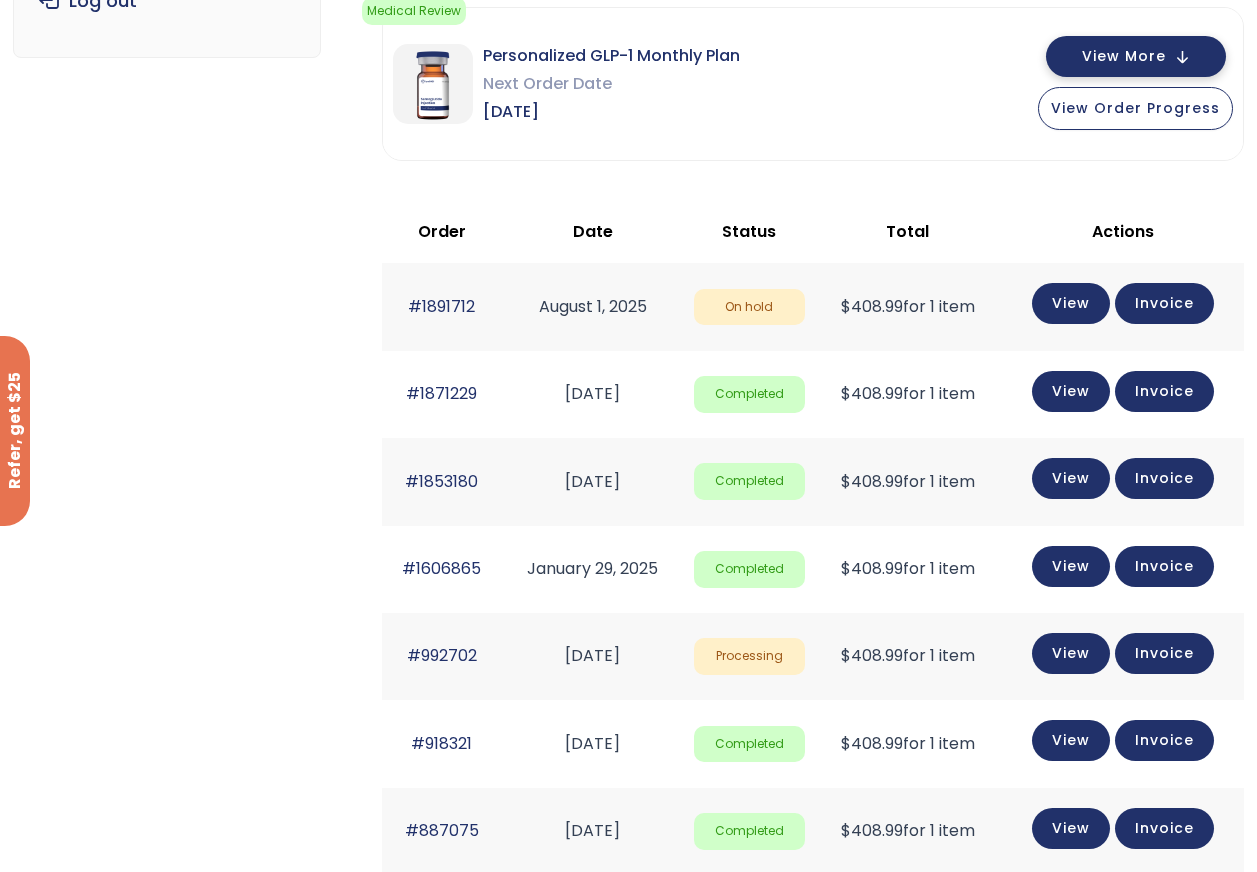 click on "View More" at bounding box center [1136, 56] 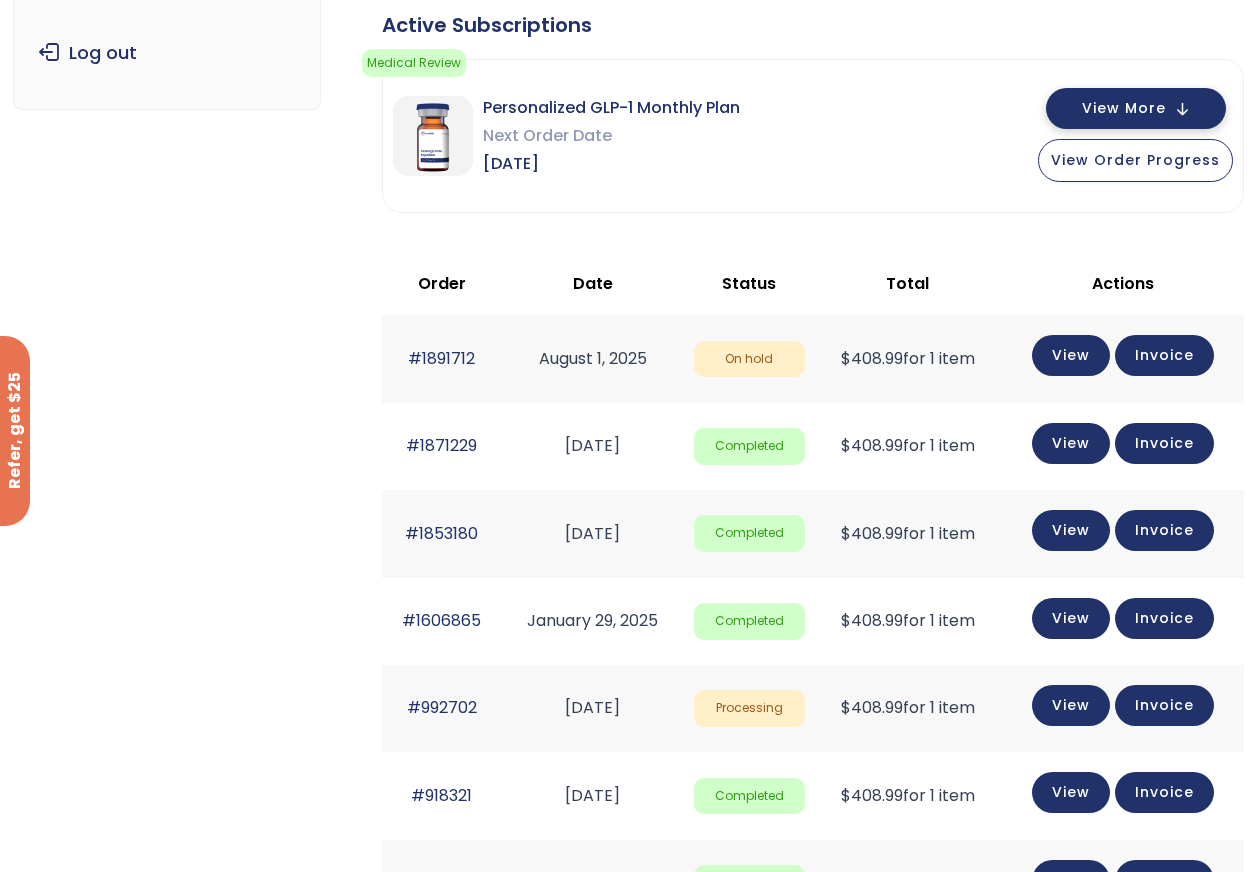 scroll, scrollTop: 300, scrollLeft: 0, axis: vertical 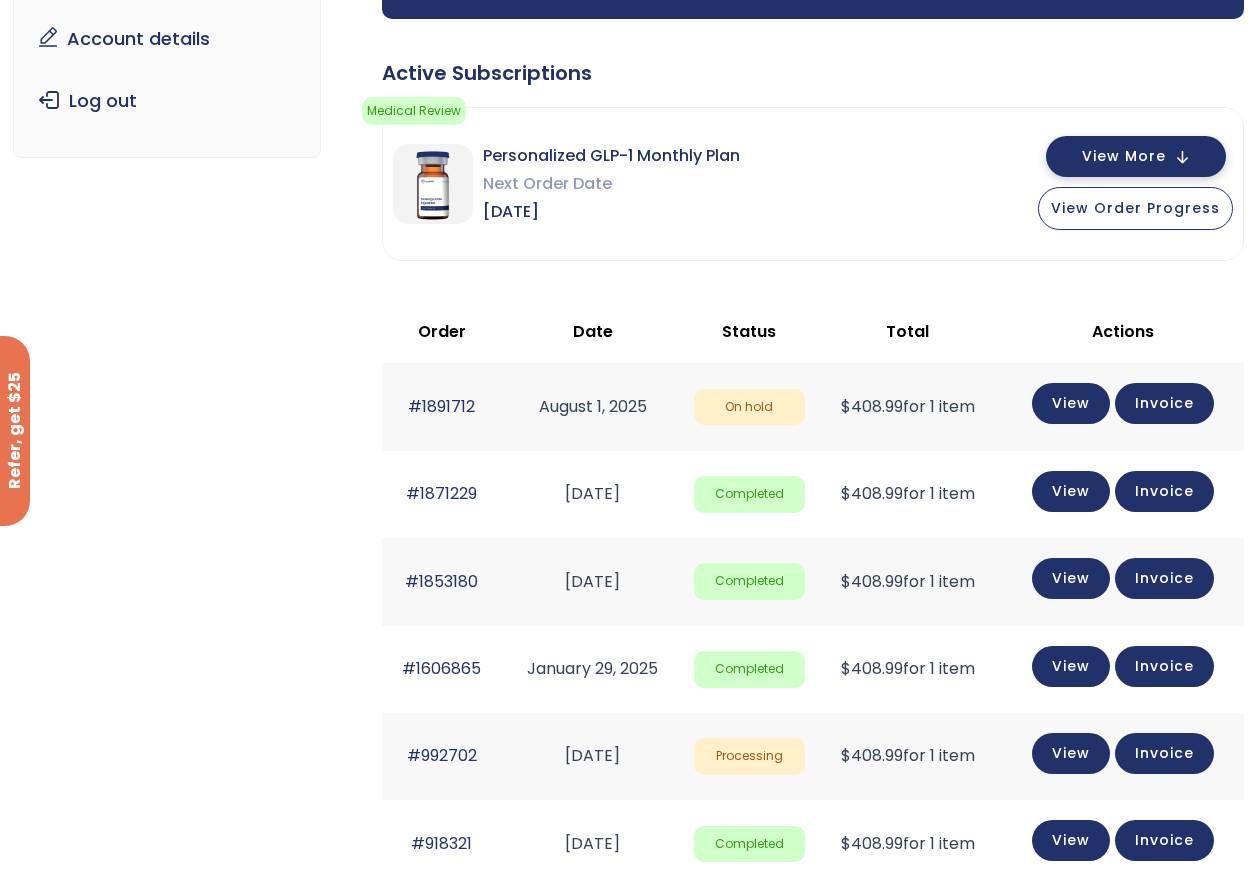 click on "View More" at bounding box center (1124, 156) 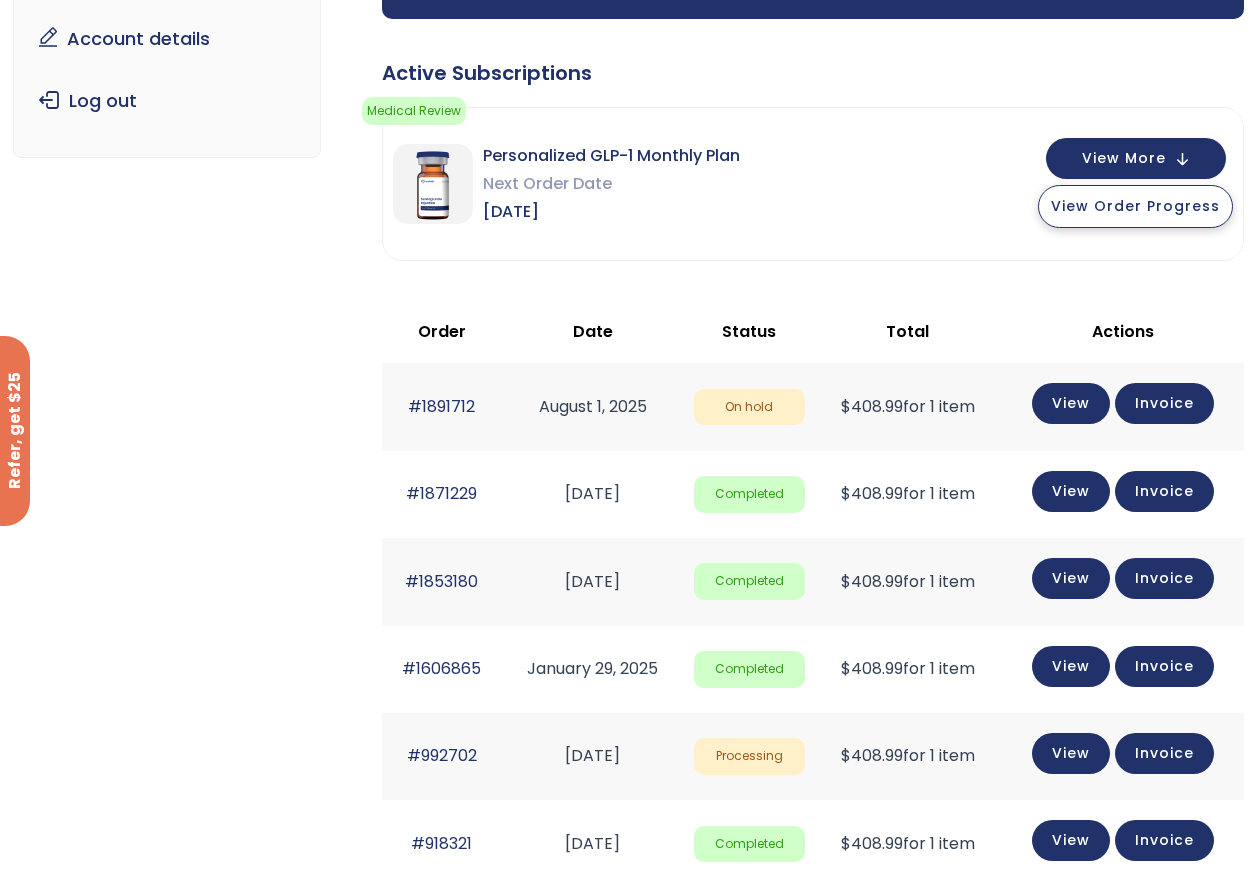 click on "View Order Progress" at bounding box center [1135, 206] 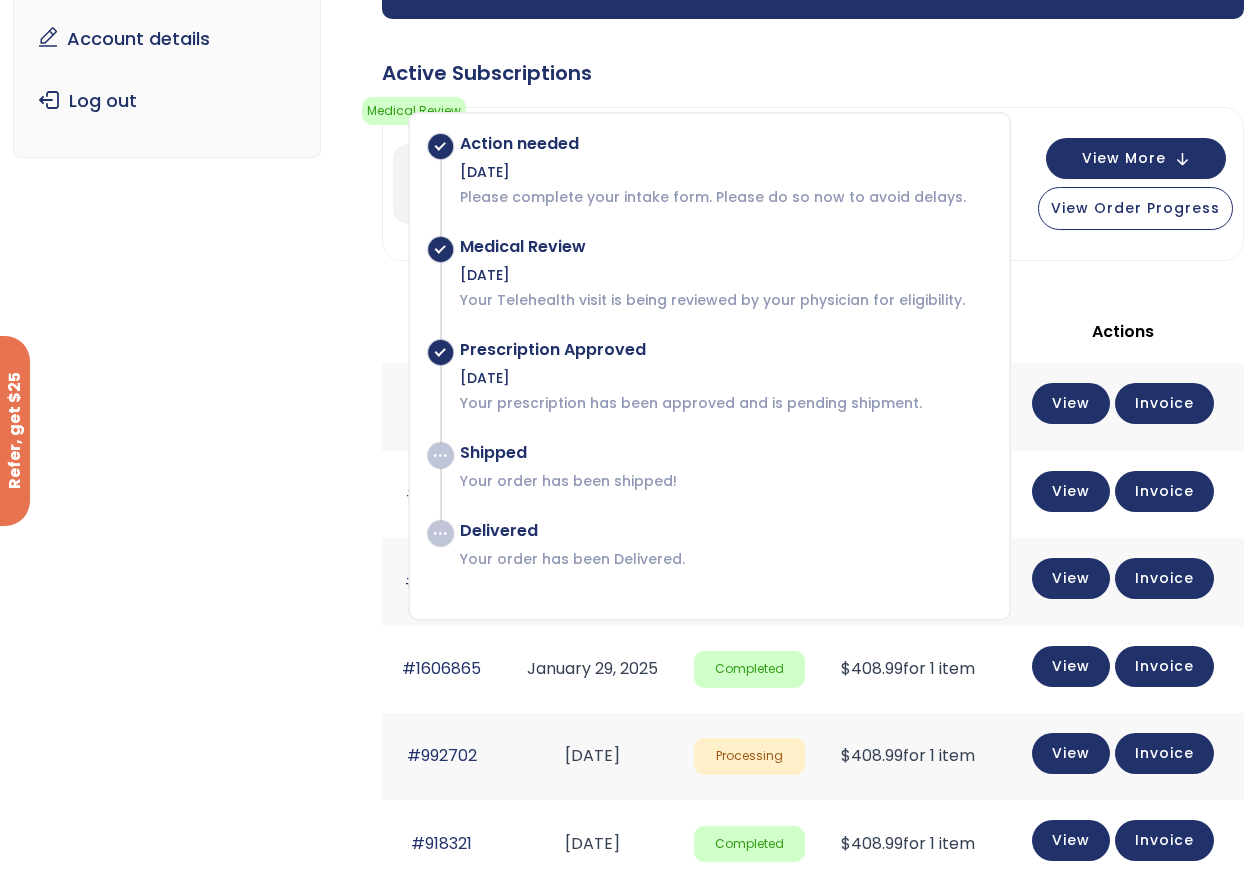 click on "Subscription/Billing
bmiRewards
Addresses
Account details
Submit a Review
Log out
Subscription/Billing
Special Offers
View a curated selection of special offers for your health journey.
Sermorelin 3 month supply $133/month + FREE SHIPPING" at bounding box center (629, 993) 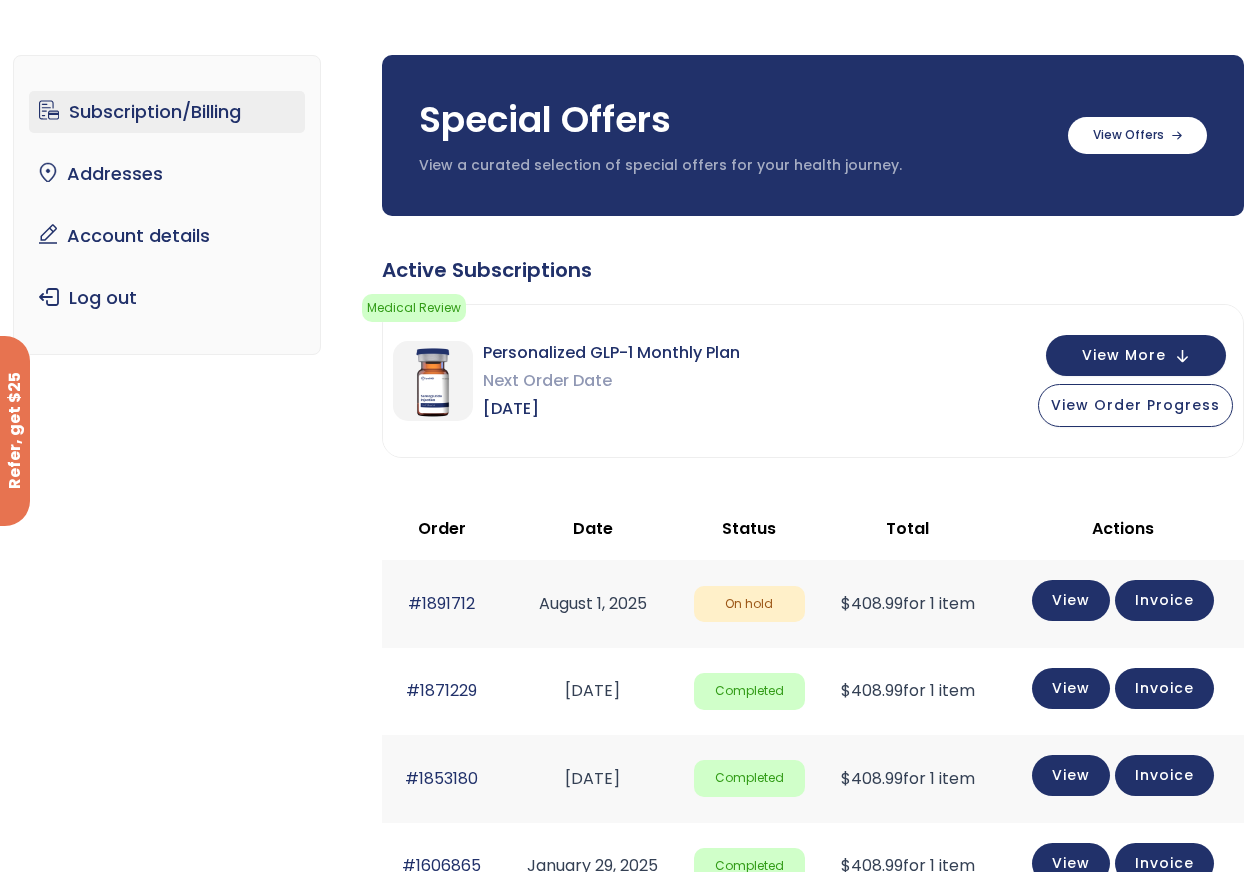 scroll, scrollTop: 0, scrollLeft: 0, axis: both 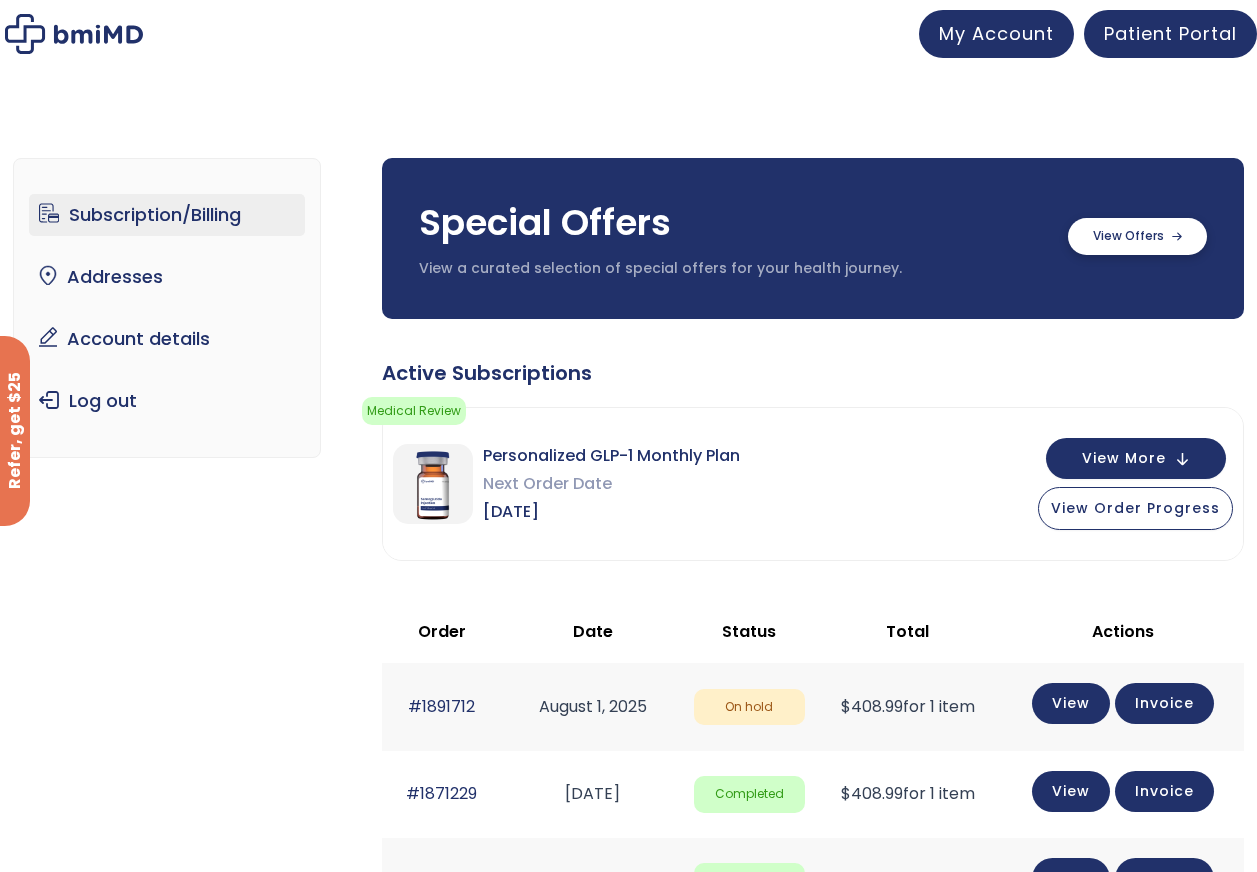 click at bounding box center [1137, 236] 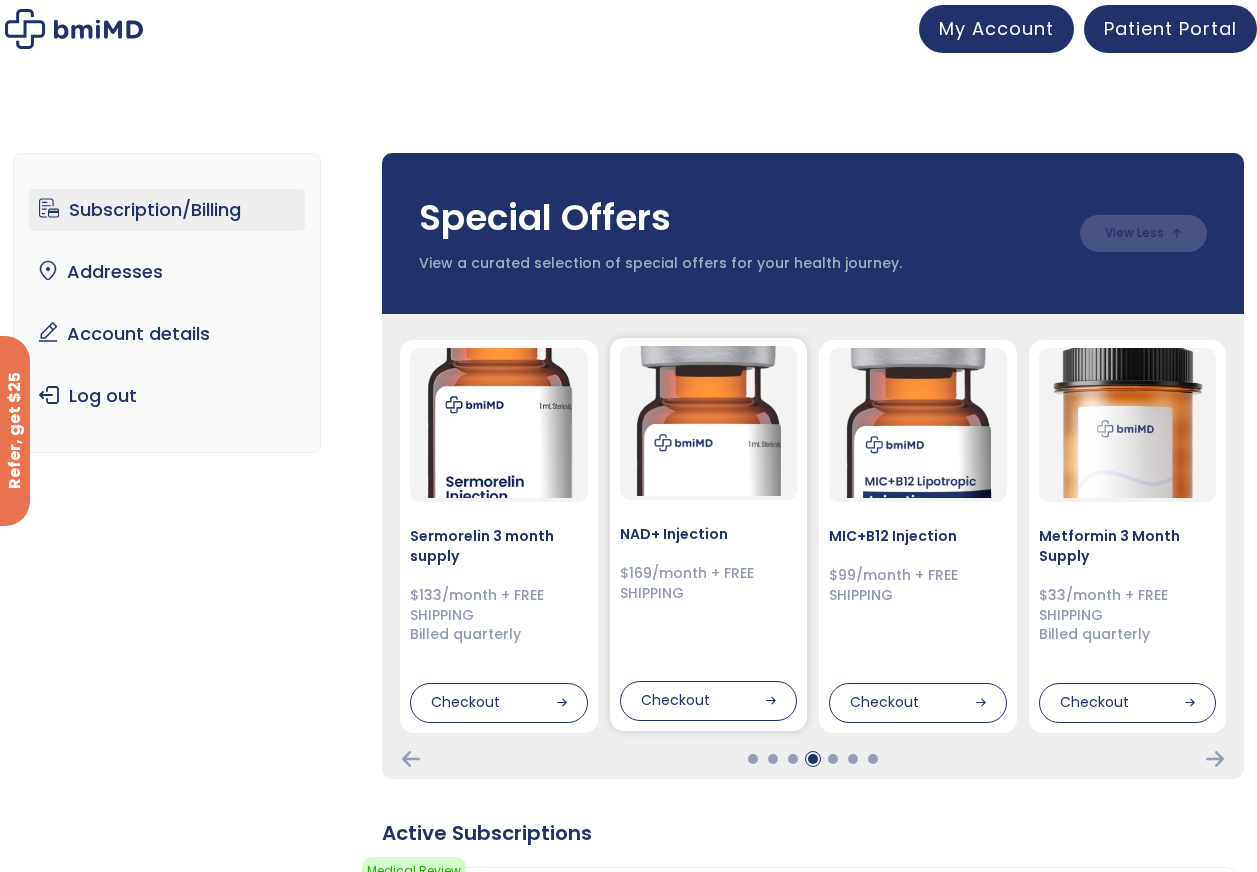 scroll, scrollTop: 0, scrollLeft: 0, axis: both 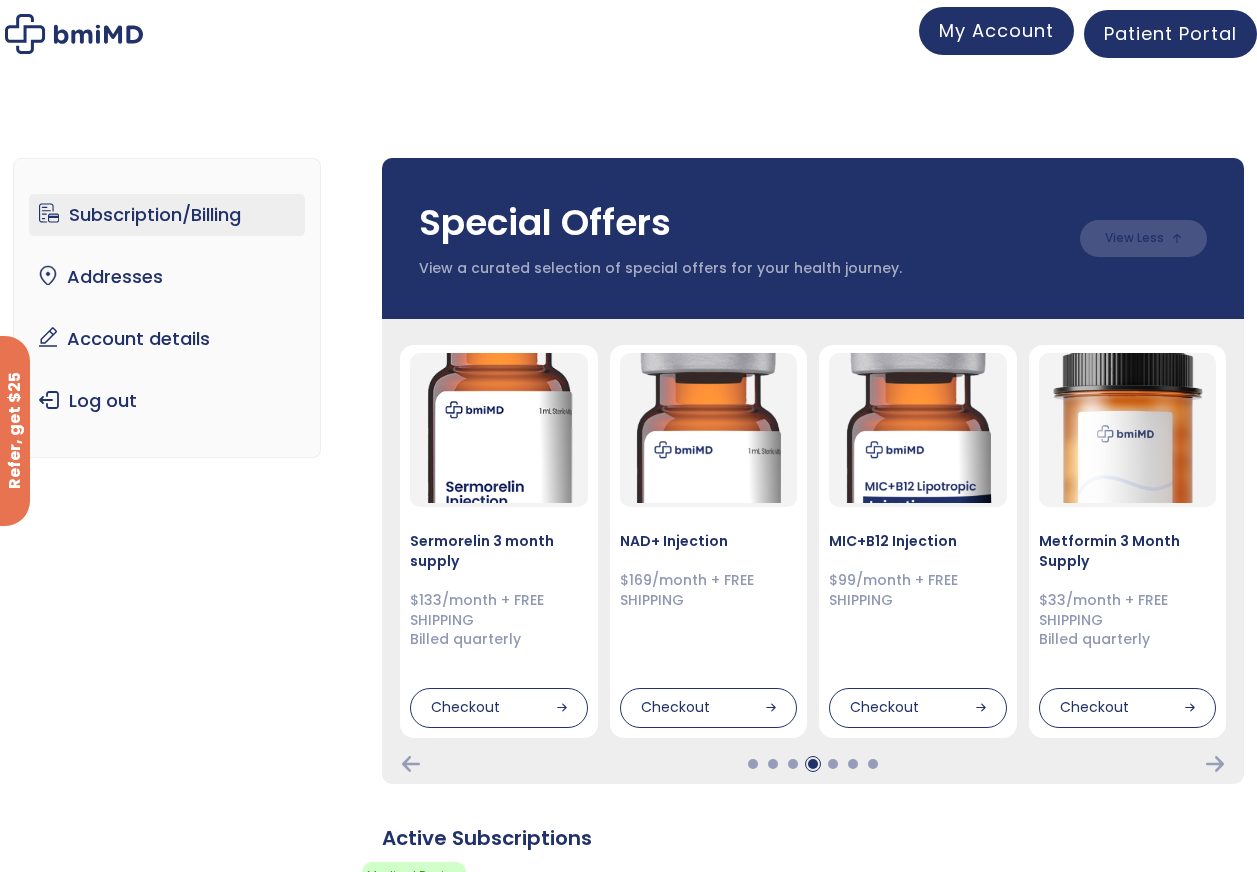 click on "My Account" at bounding box center [996, 30] 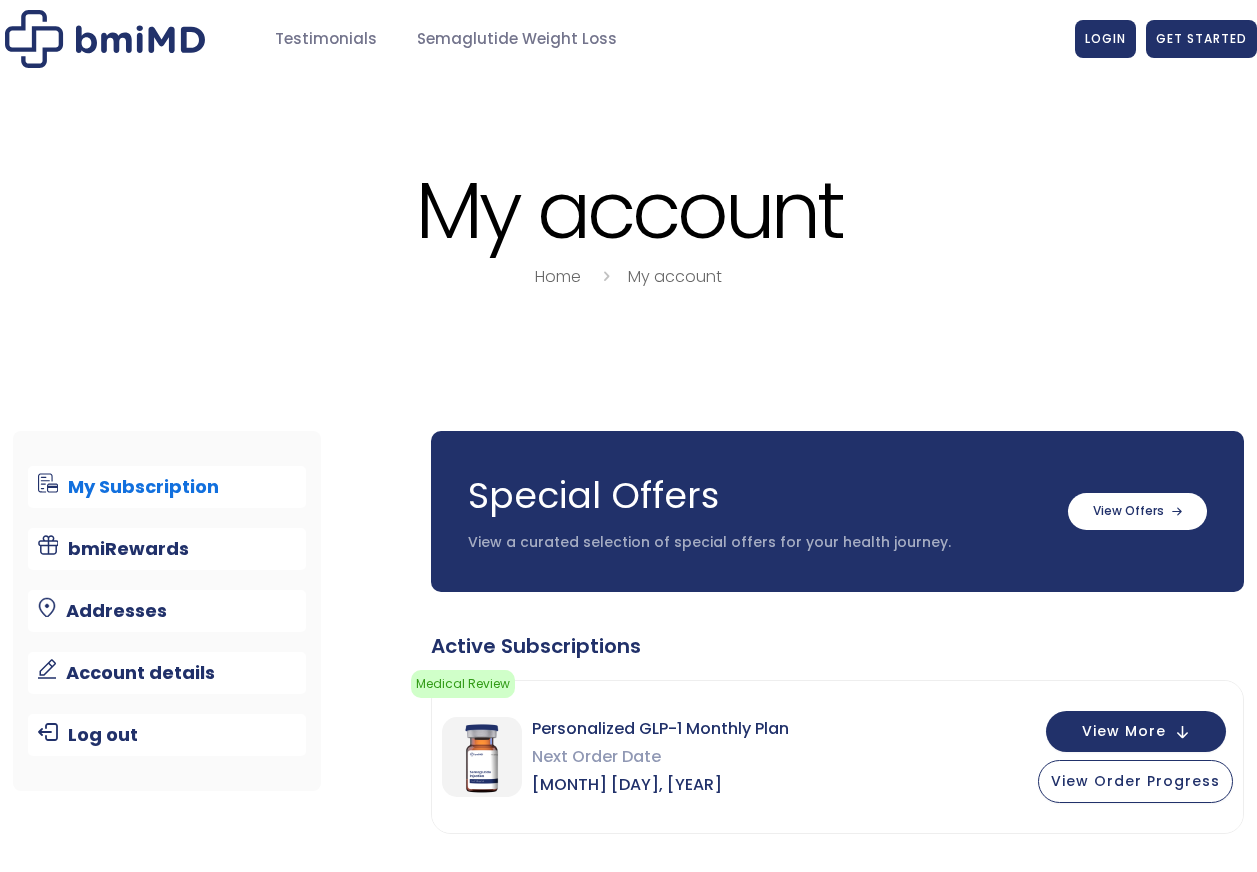 scroll, scrollTop: 0, scrollLeft: 0, axis: both 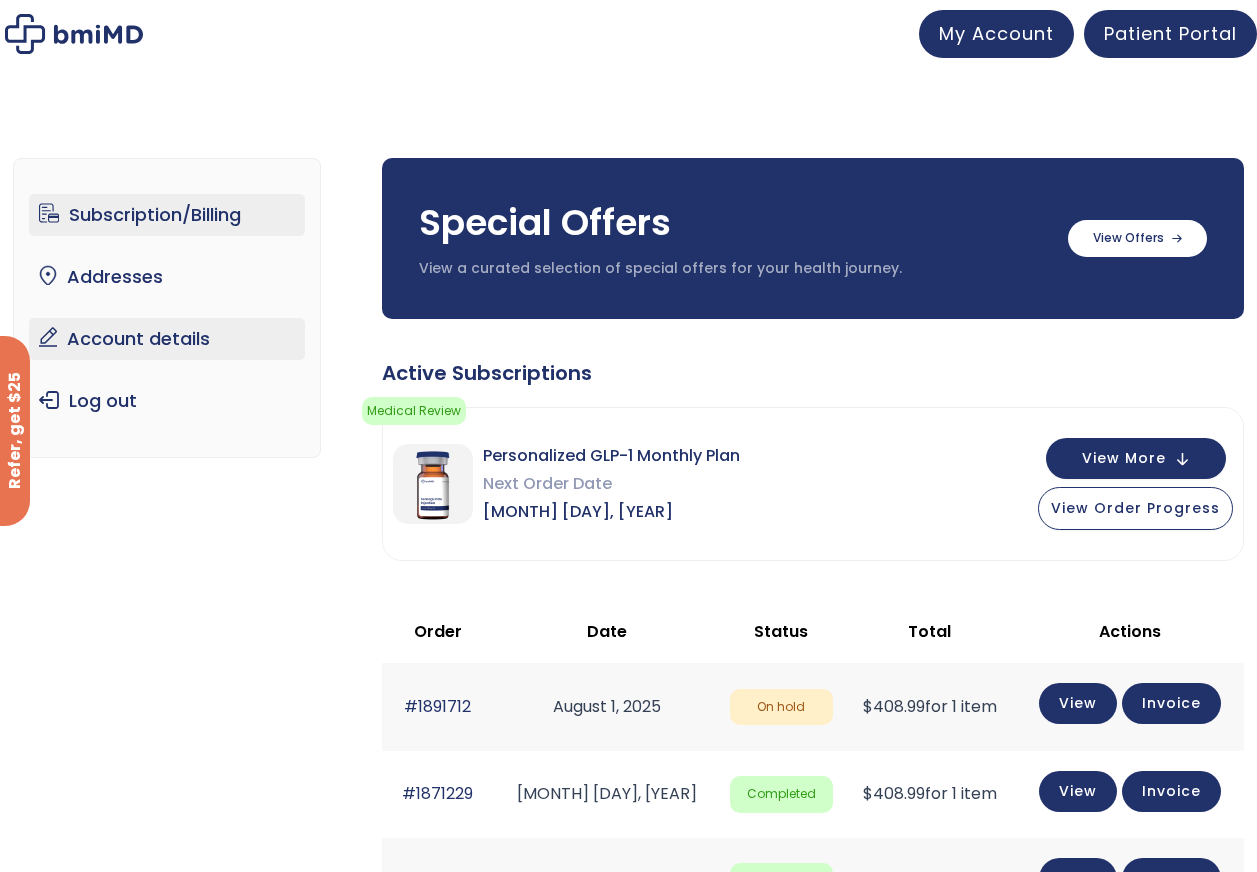 click on "Subscription/Billing
bmiRewards
Addresses
Account details
Submit a Review
Log out" at bounding box center [167, 308] 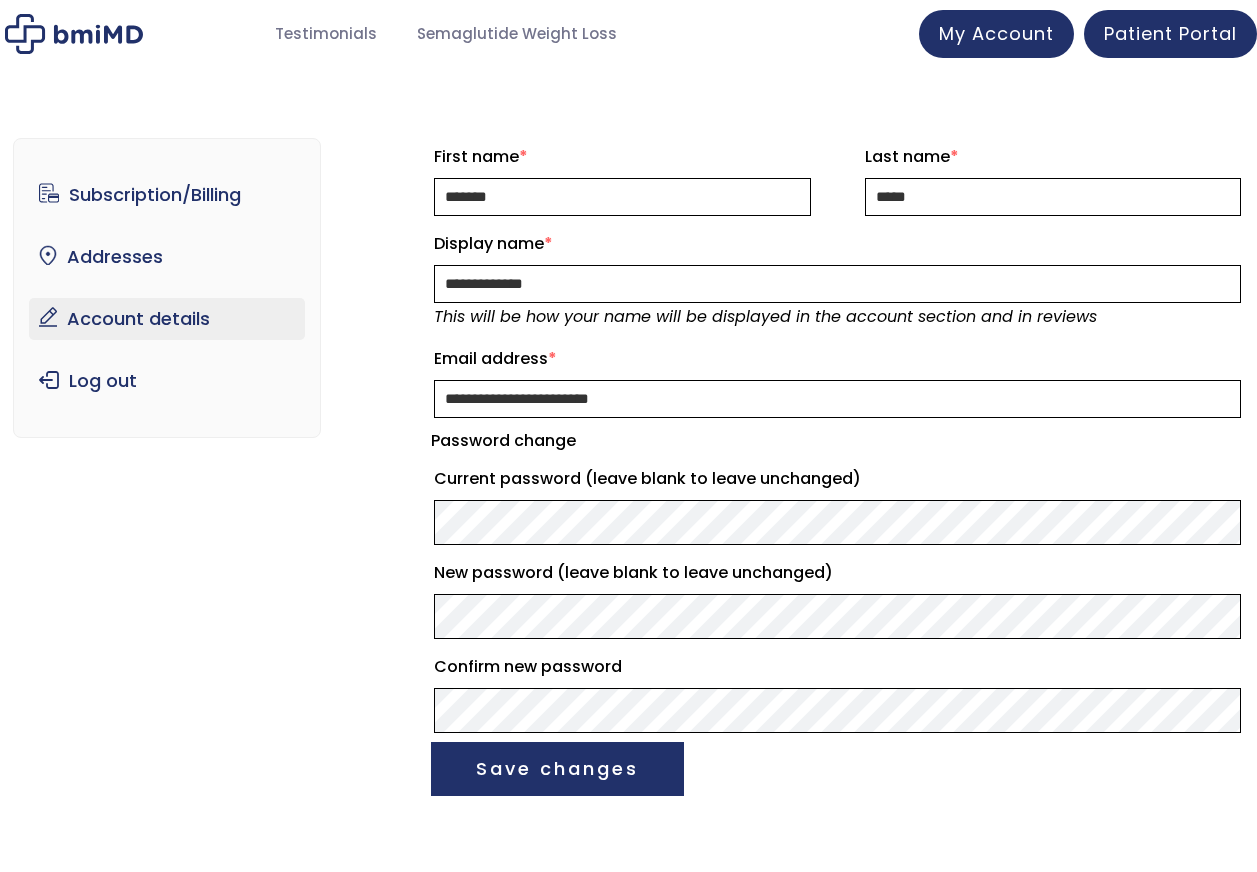 scroll, scrollTop: 0, scrollLeft: 0, axis: both 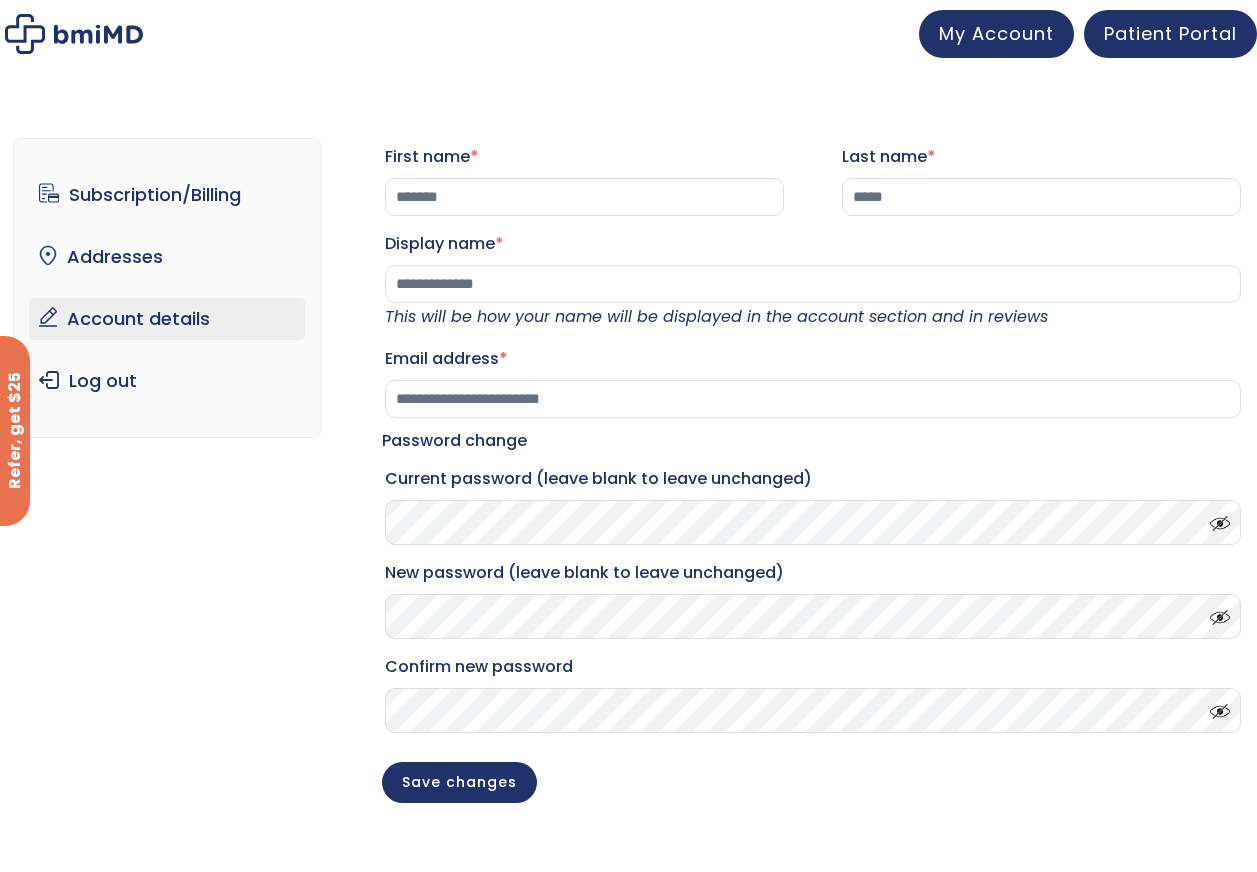 click at bounding box center (74, 34) 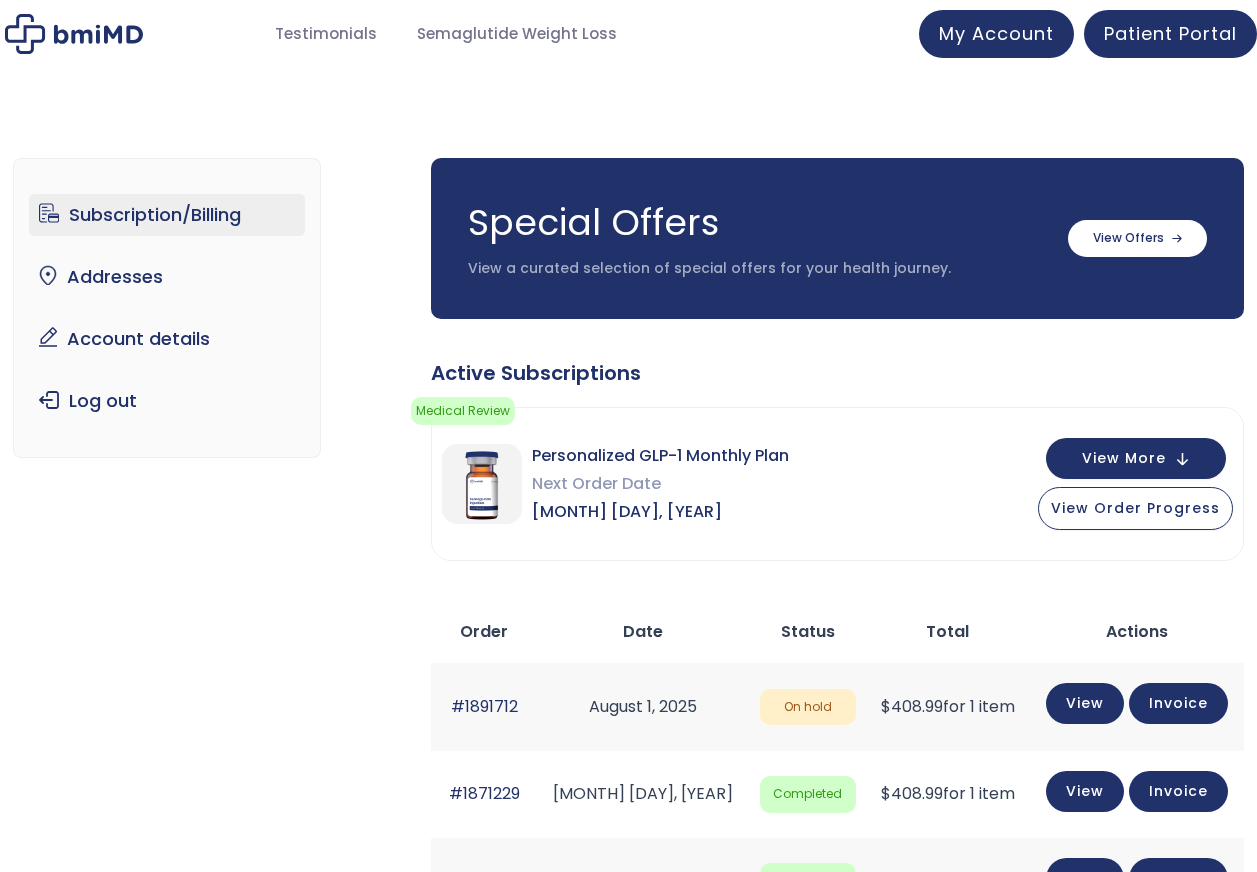 scroll, scrollTop: 0, scrollLeft: 0, axis: both 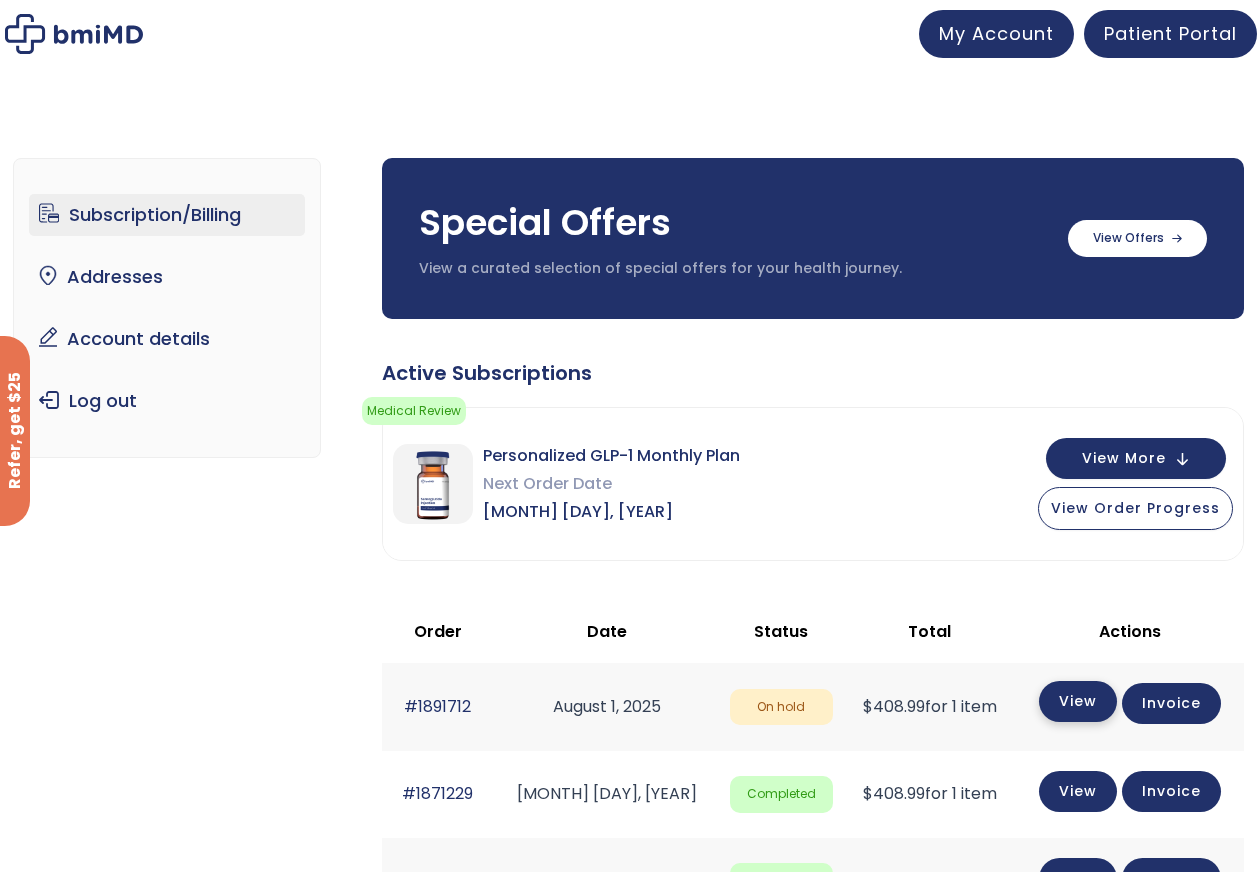 click on "View" 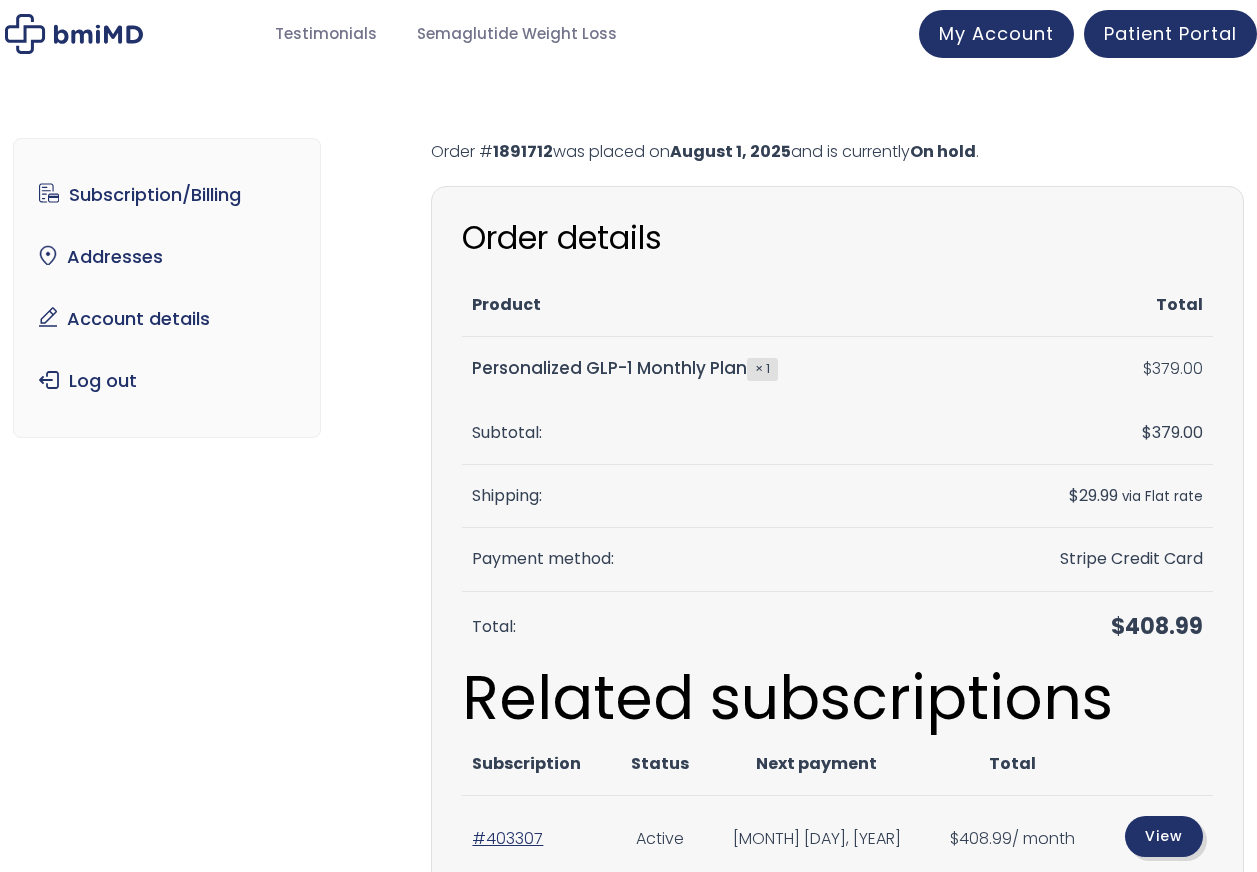 scroll, scrollTop: 0, scrollLeft: 0, axis: both 